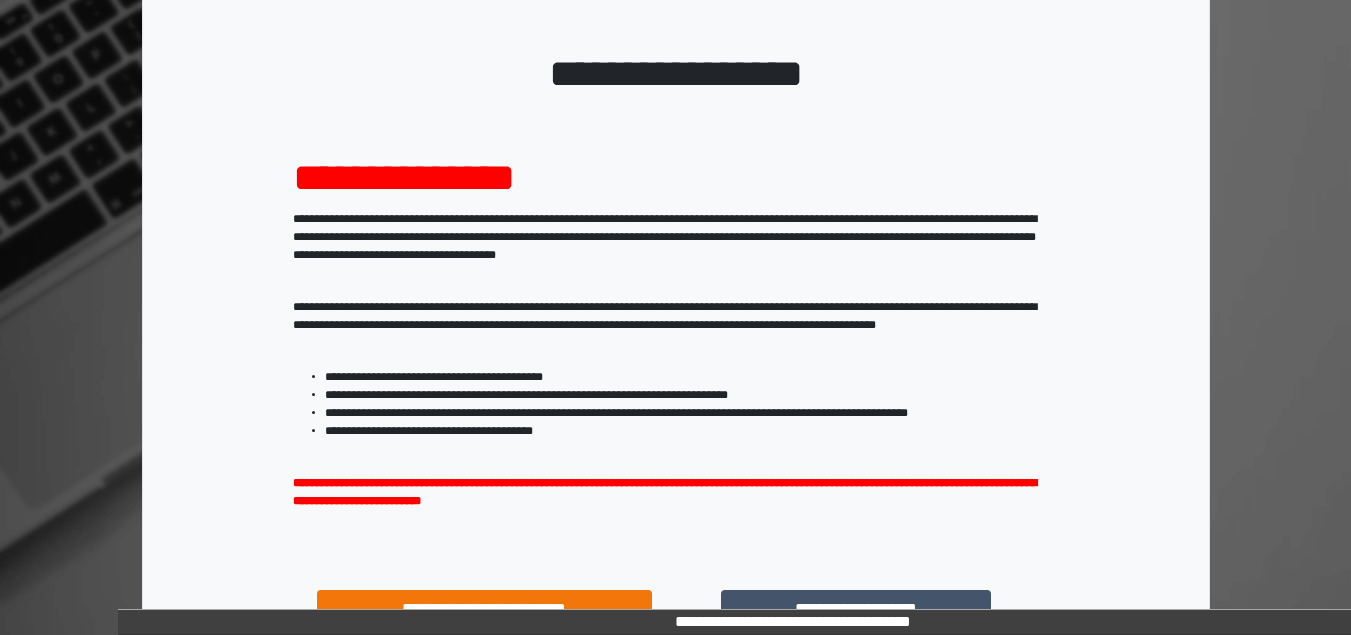 scroll, scrollTop: 293, scrollLeft: 0, axis: vertical 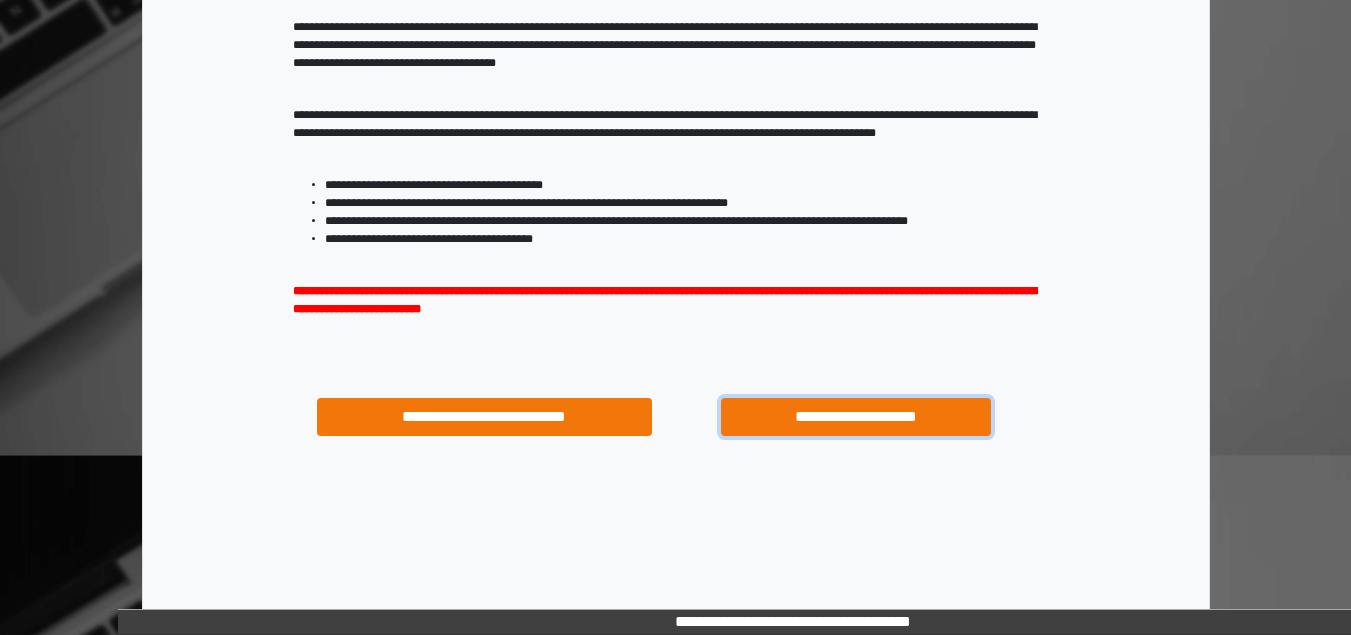 click on "**********" at bounding box center [855, 417] 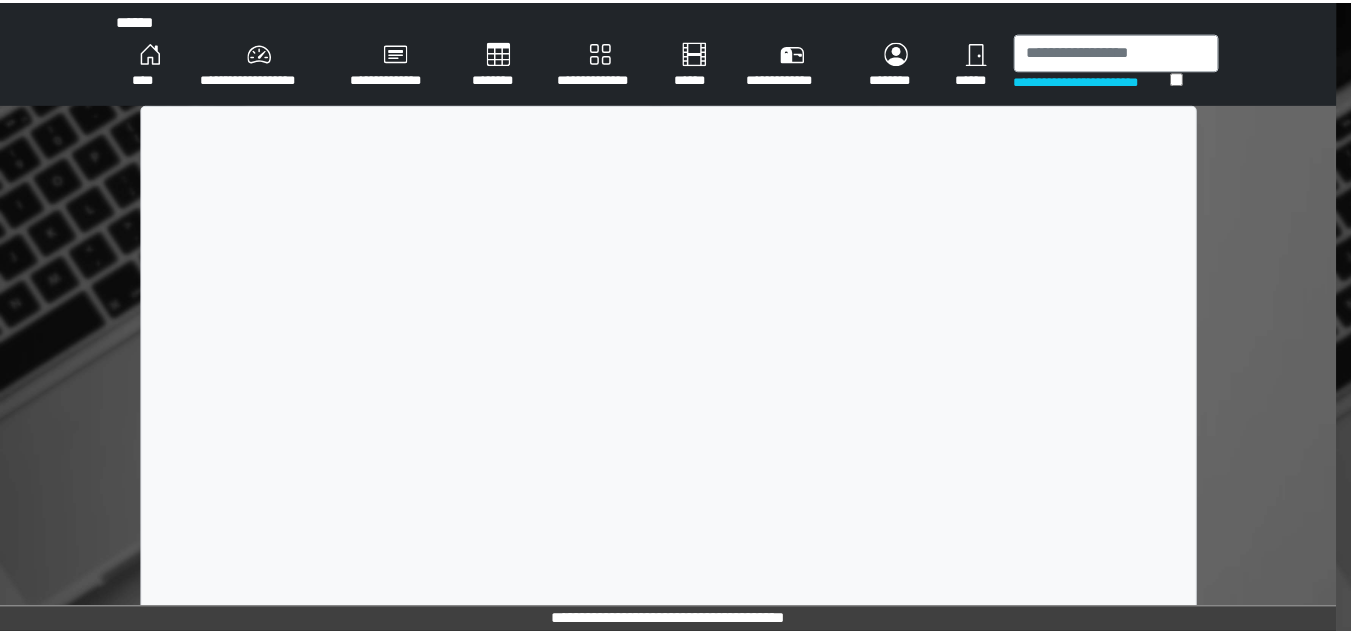 scroll, scrollTop: 0, scrollLeft: 0, axis: both 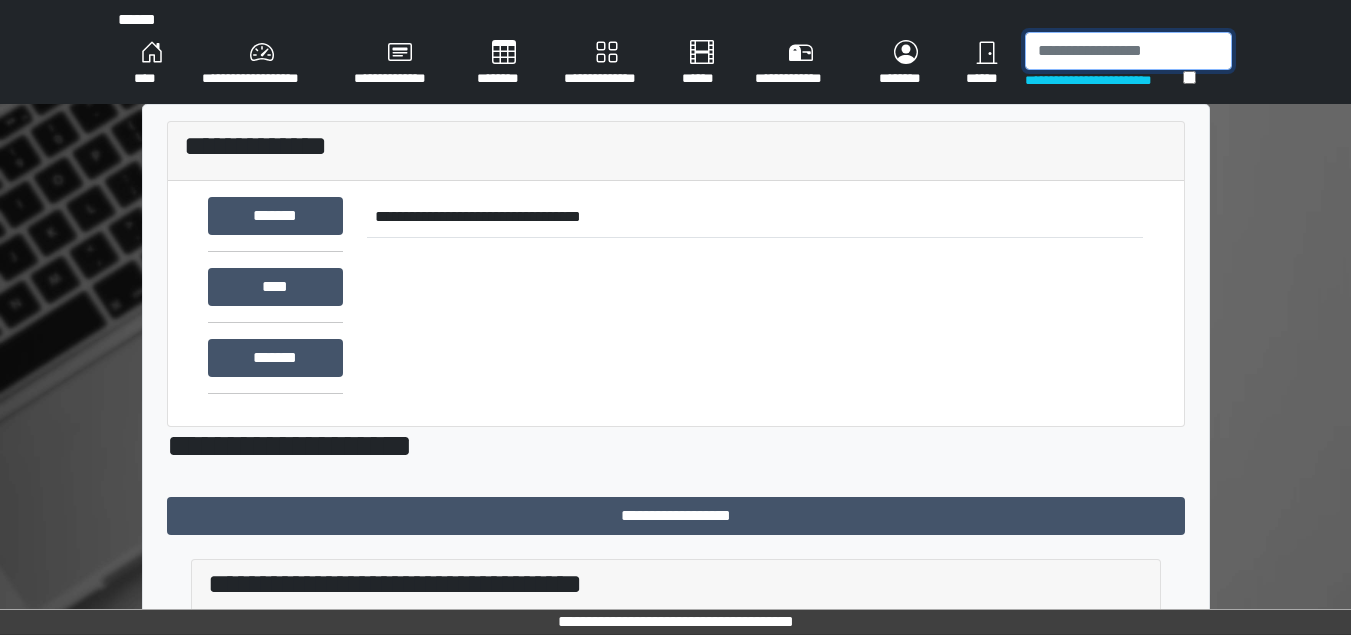 click at bounding box center (1128, 51) 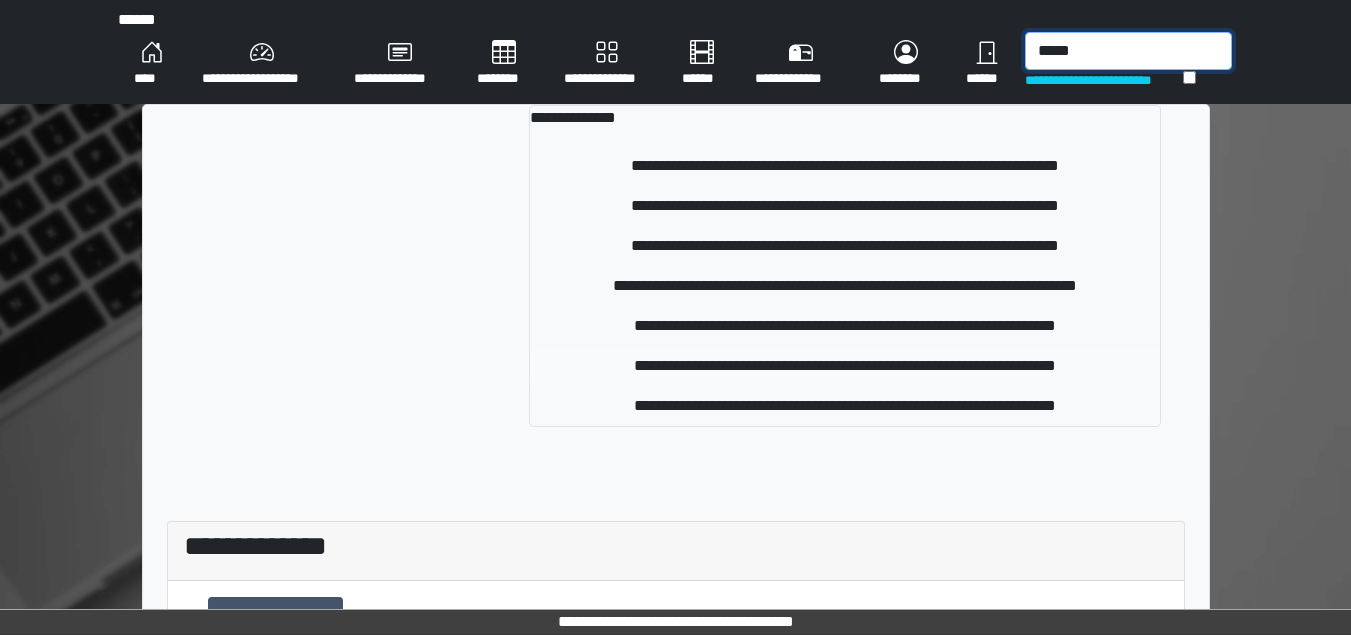 type on "*****" 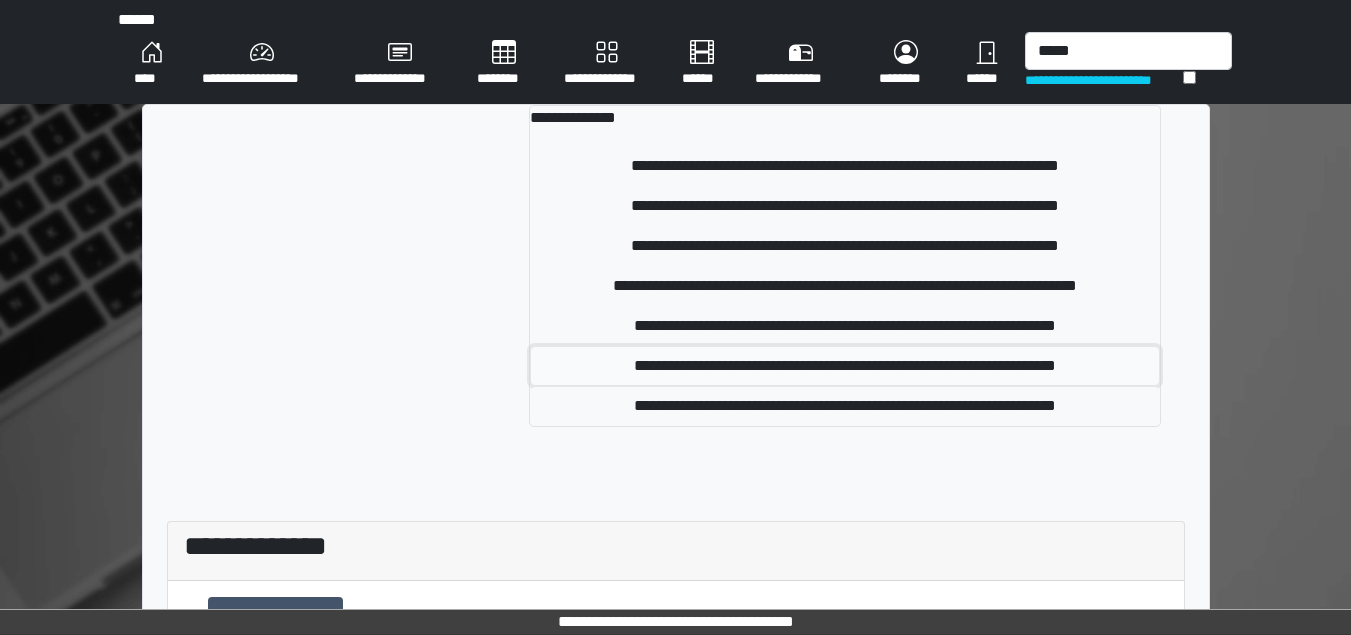 click on "**********" at bounding box center [845, 366] 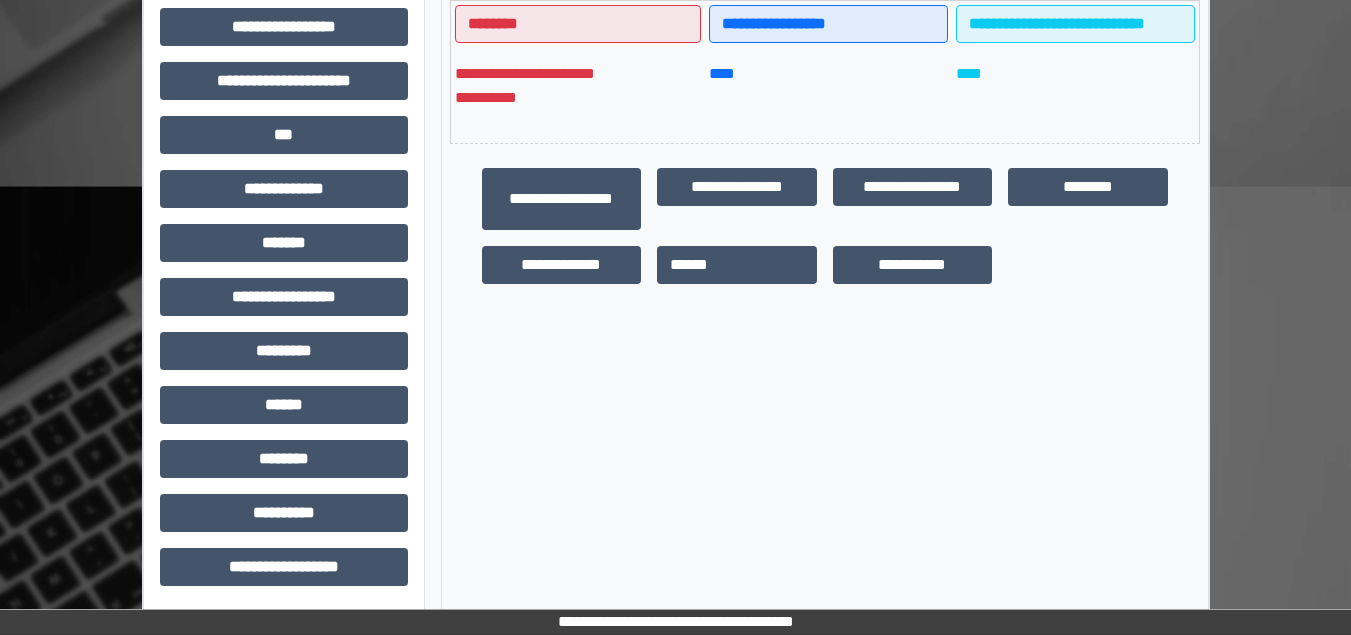 scroll, scrollTop: 563, scrollLeft: 0, axis: vertical 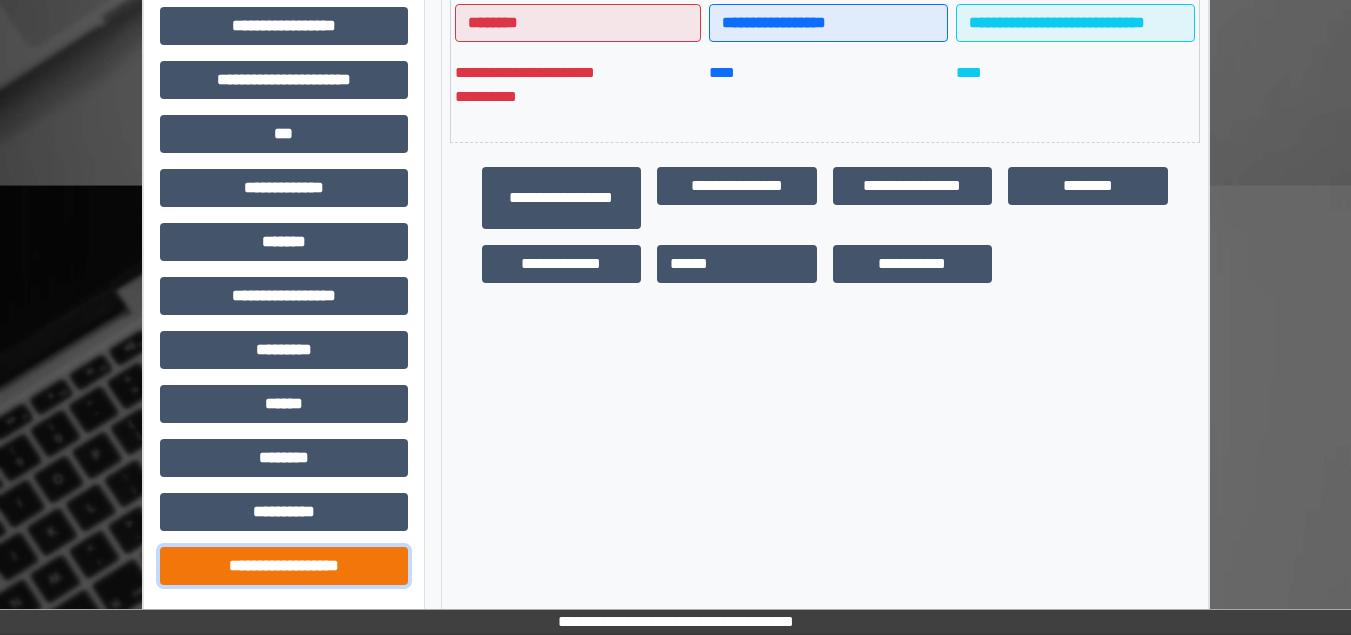 click on "**********" at bounding box center (284, 566) 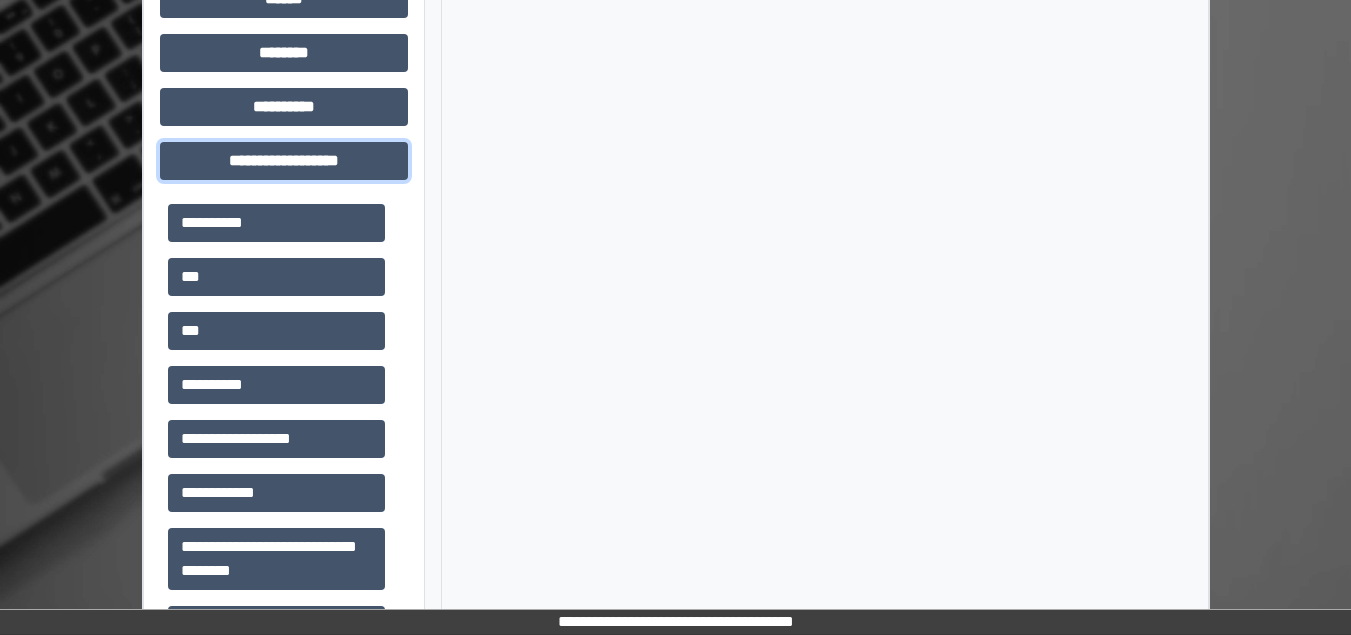scroll, scrollTop: 1043, scrollLeft: 0, axis: vertical 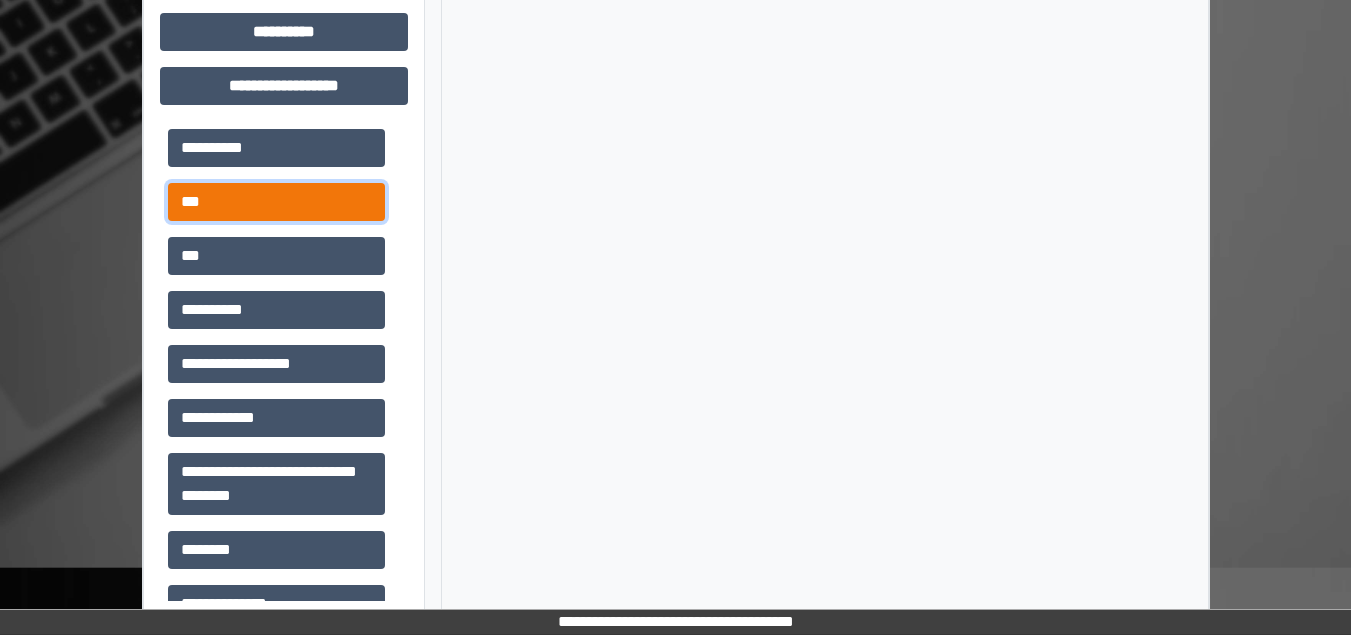 click on "***" at bounding box center [276, 202] 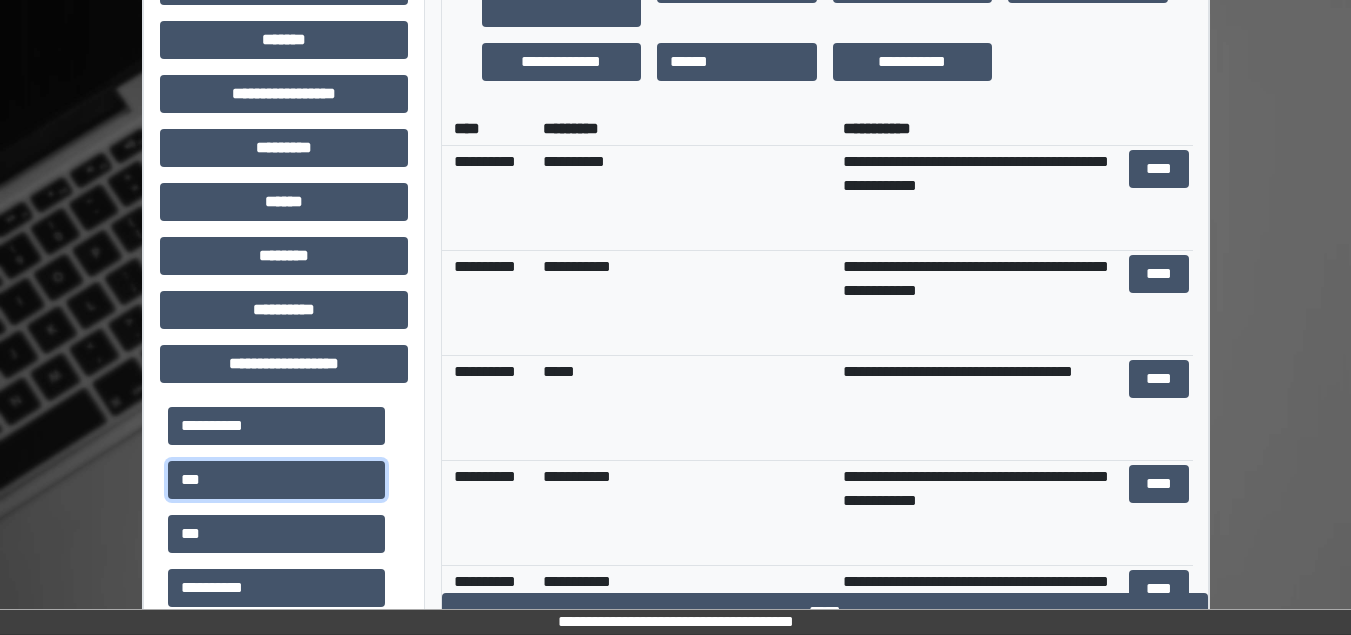 scroll, scrollTop: 643, scrollLeft: 0, axis: vertical 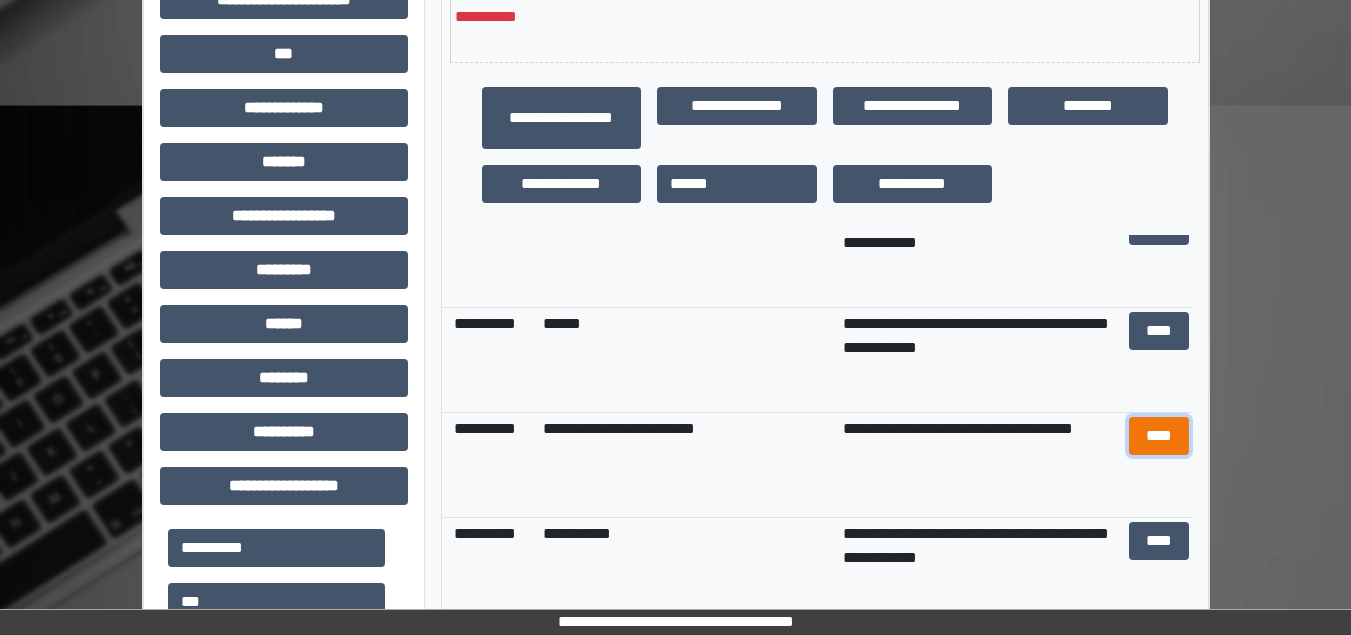 click on "****" at bounding box center [1159, 436] 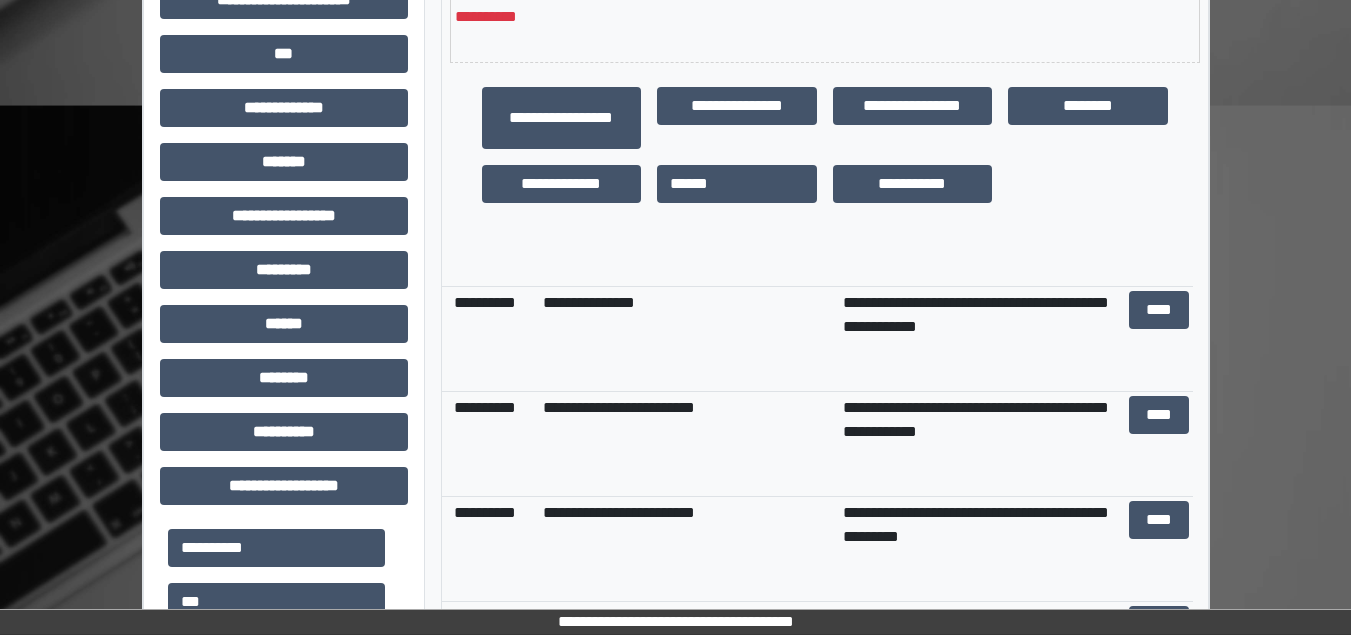 scroll, scrollTop: 1879, scrollLeft: 0, axis: vertical 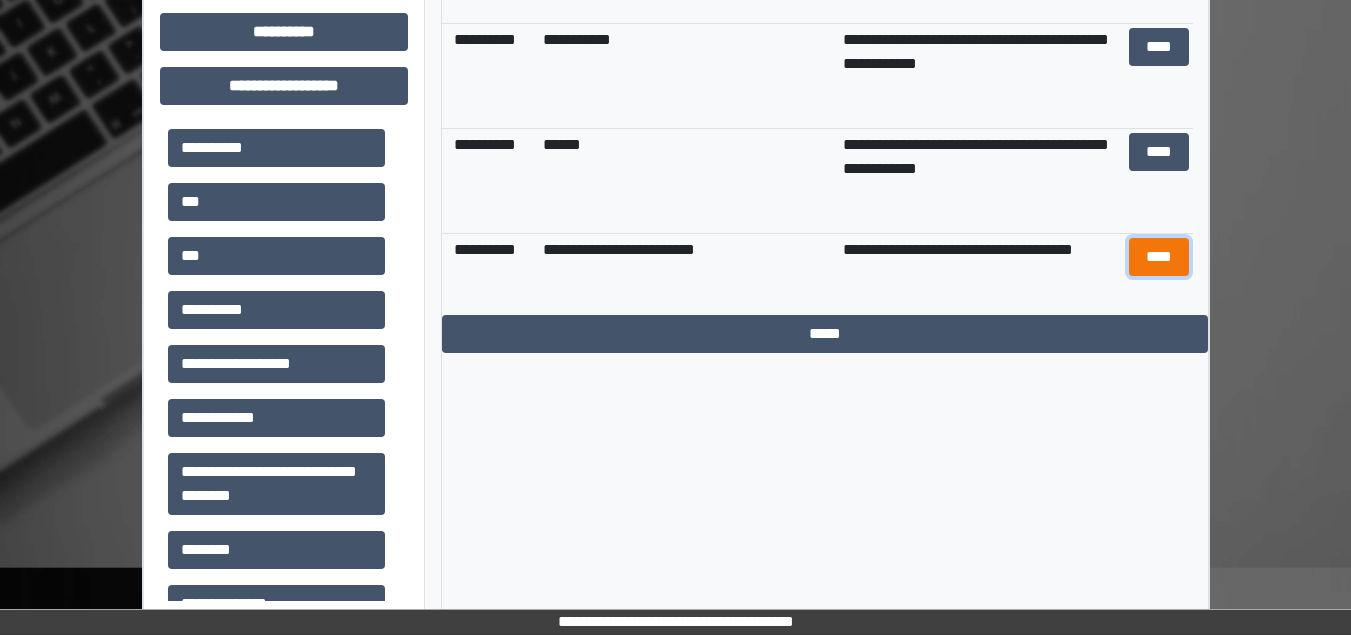 click on "****" at bounding box center (1159, 257) 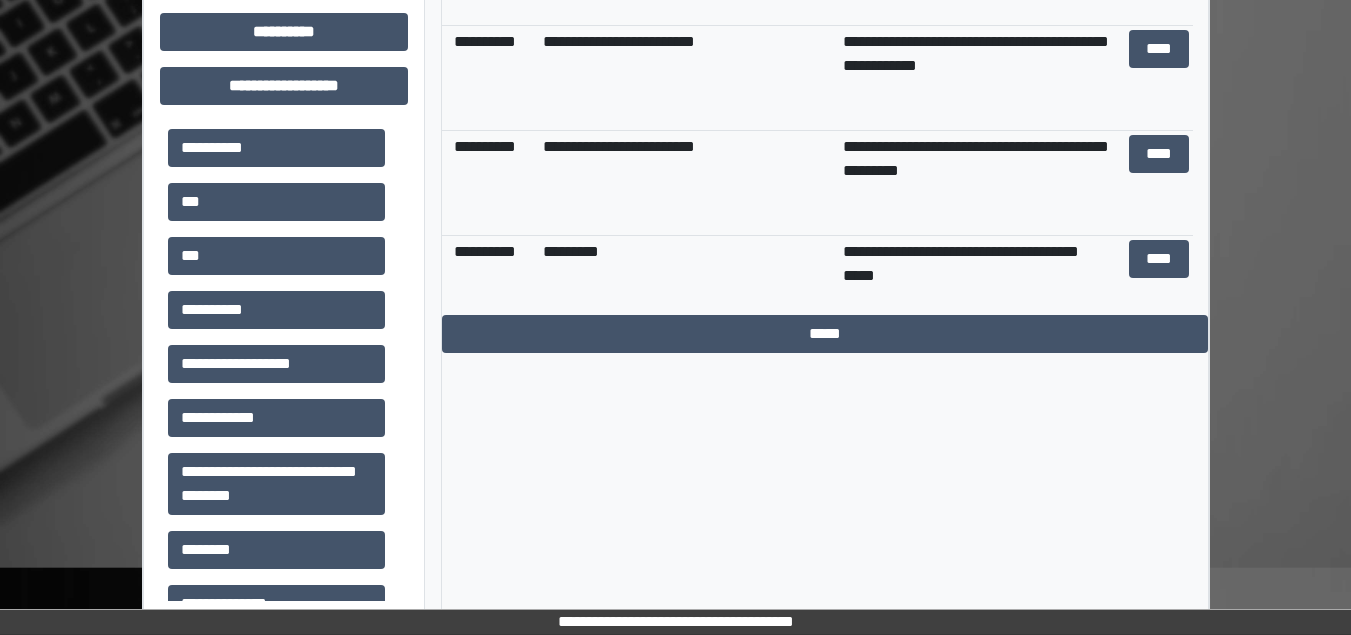 scroll, scrollTop: 1479, scrollLeft: 0, axis: vertical 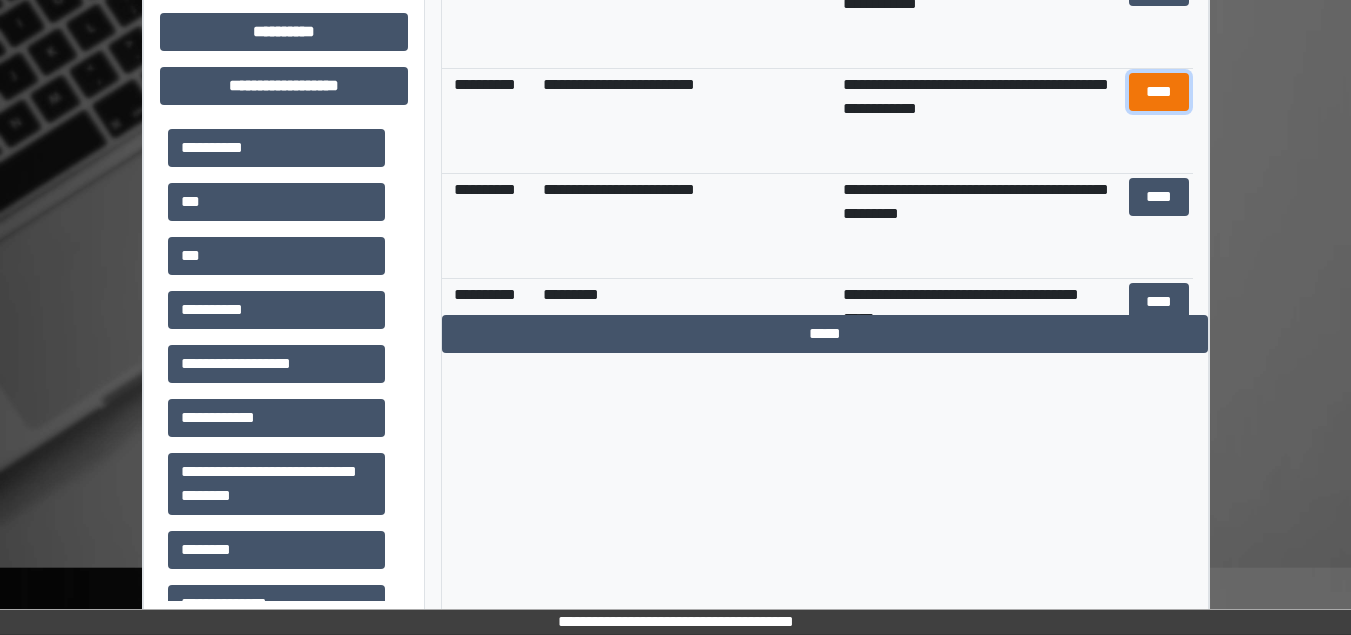 click on "****" at bounding box center (1159, 92) 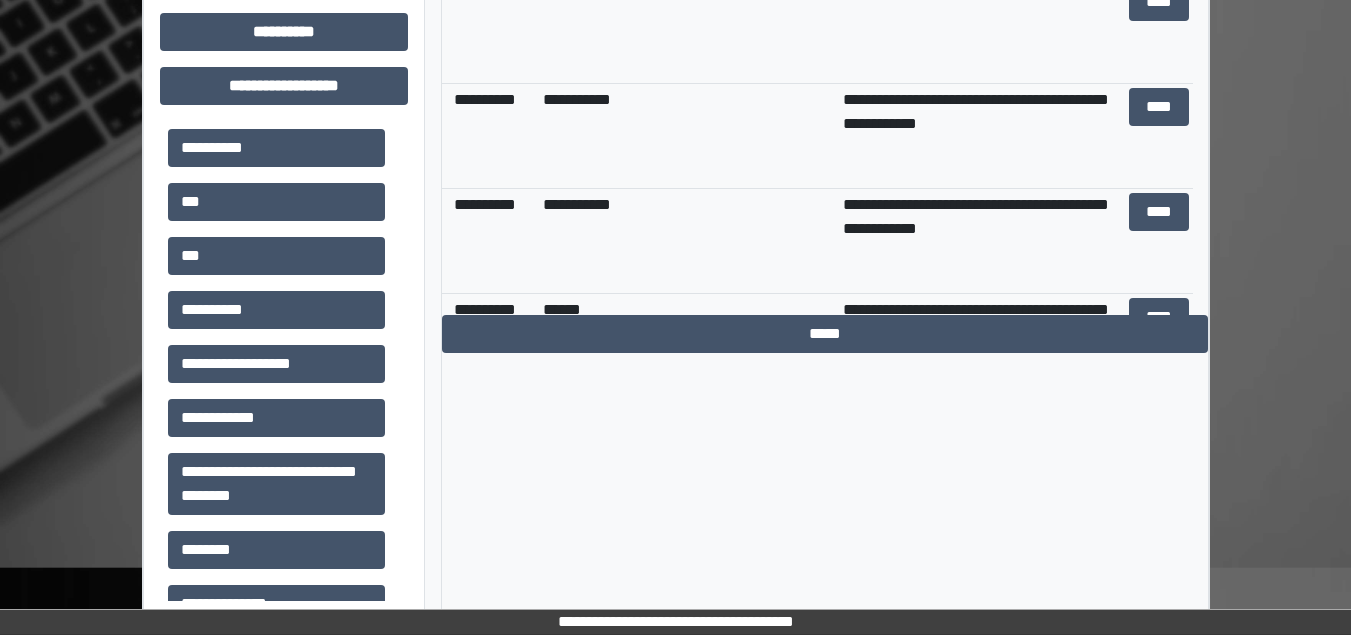 scroll, scrollTop: 379, scrollLeft: 0, axis: vertical 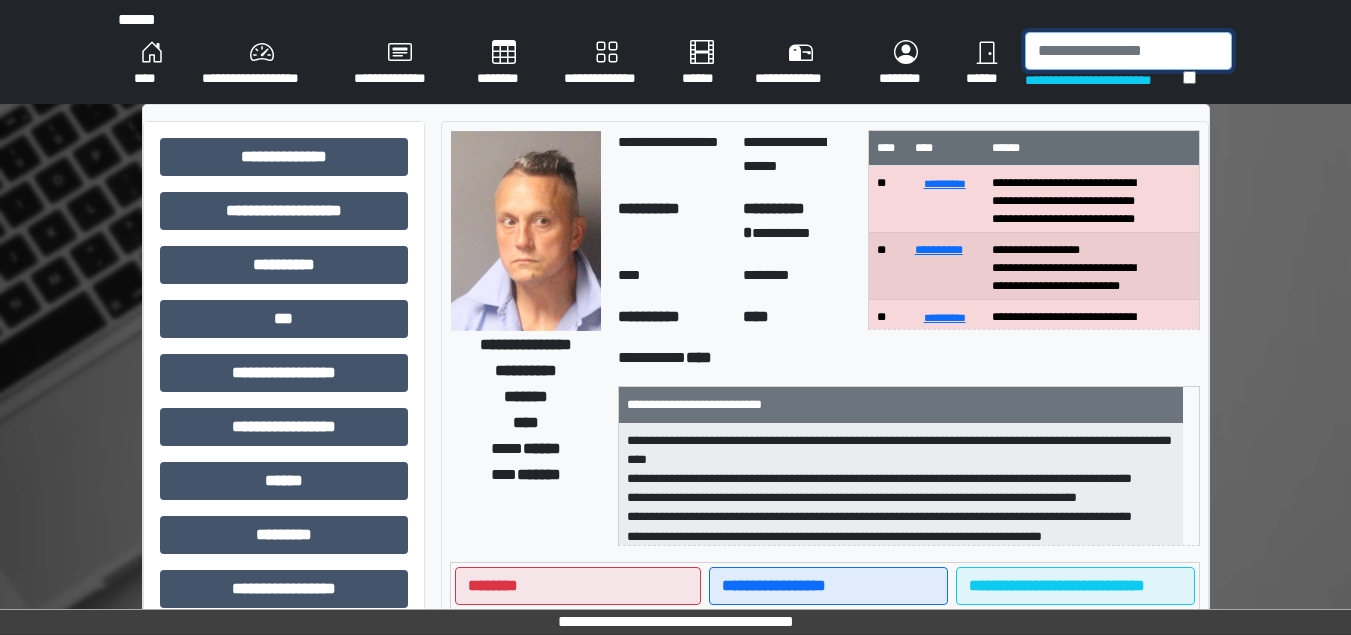 click at bounding box center (1128, 51) 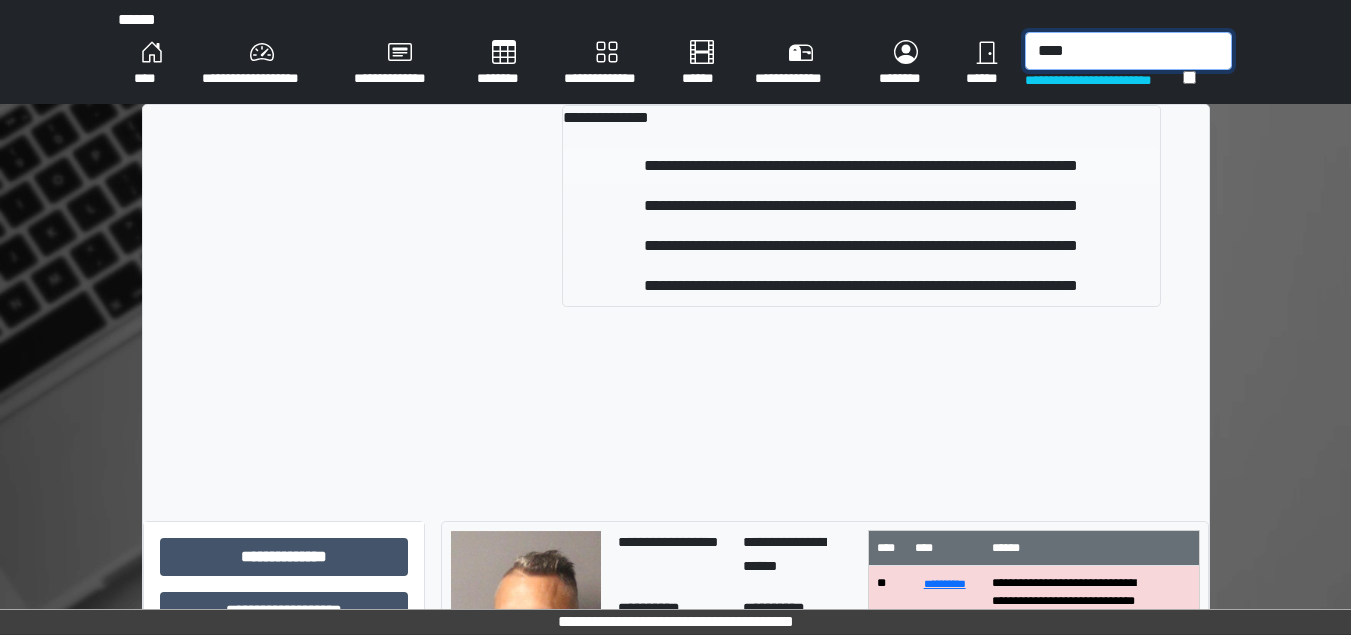 type on "****" 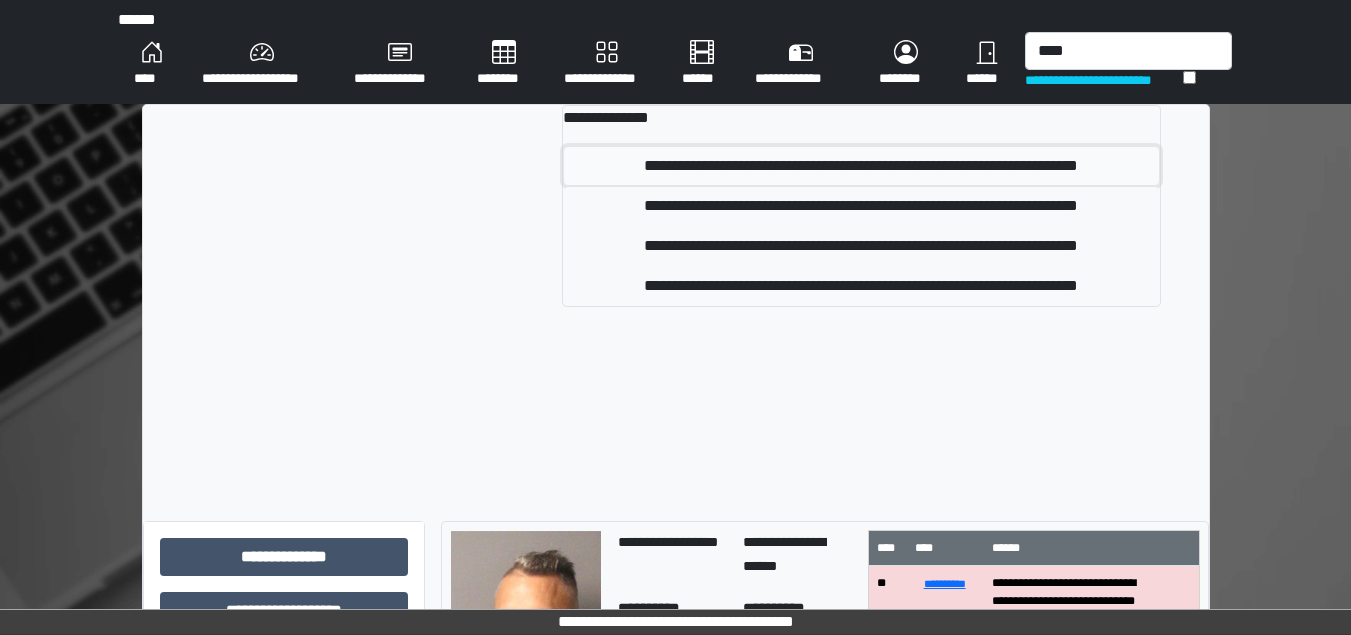 click on "**********" at bounding box center [861, 166] 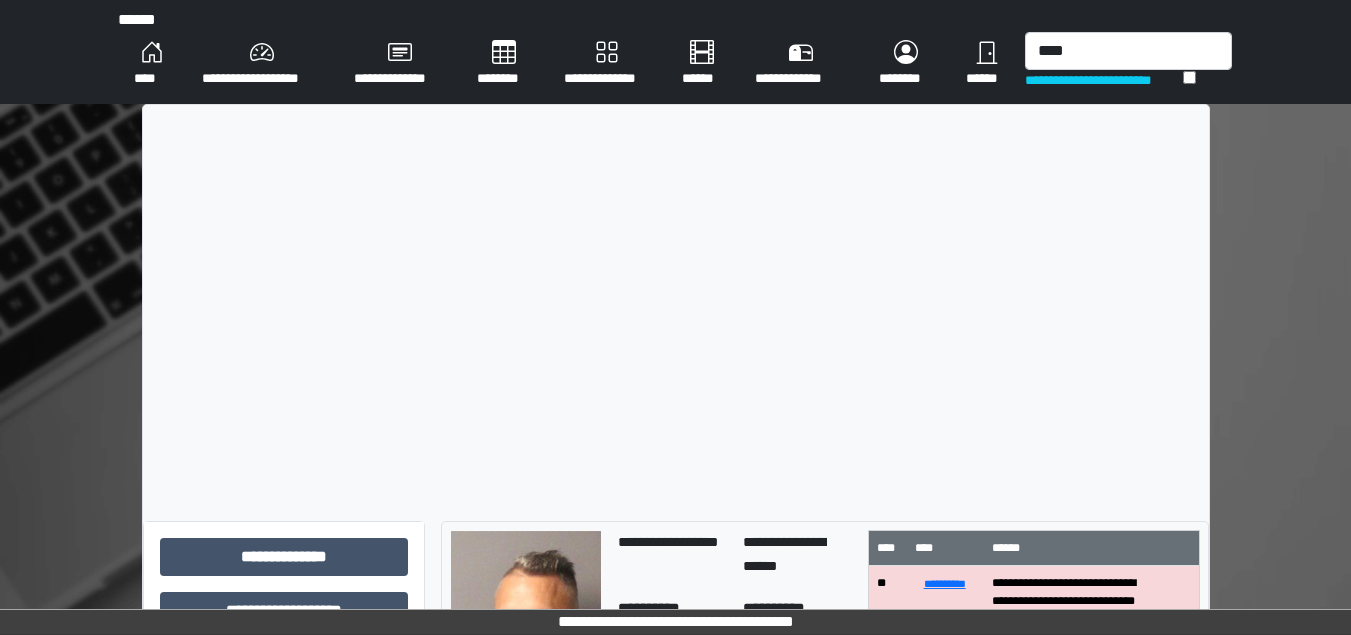 type 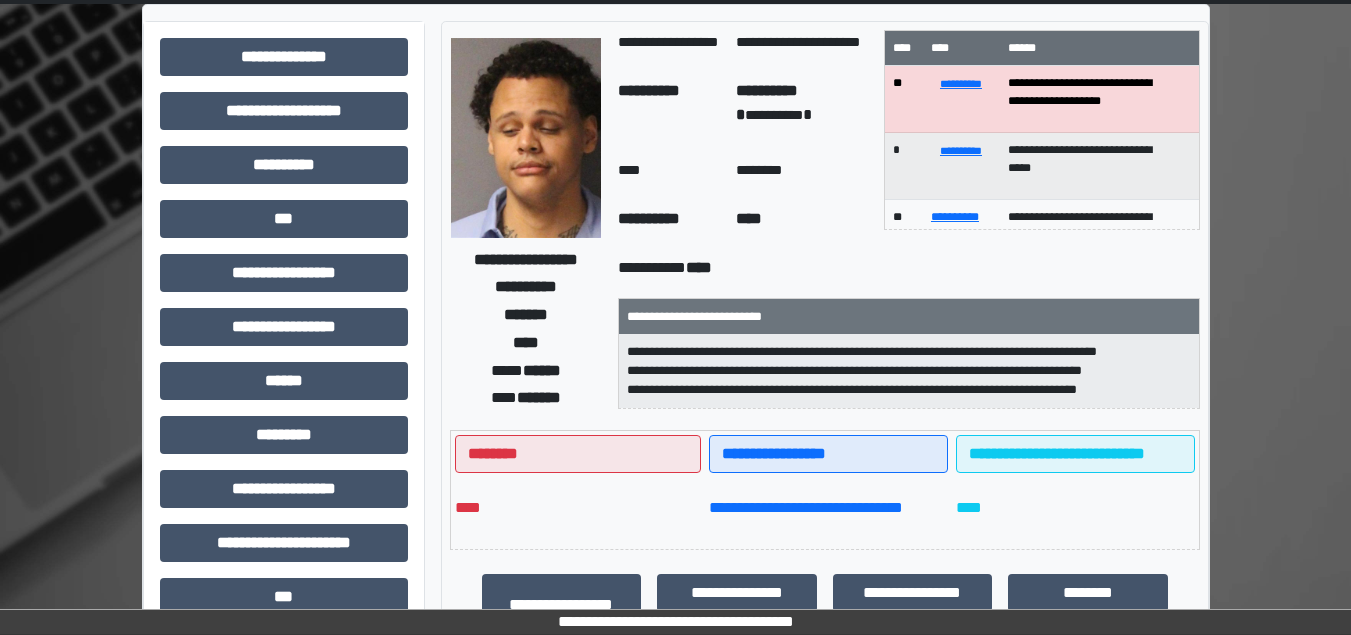 scroll, scrollTop: 0, scrollLeft: 0, axis: both 